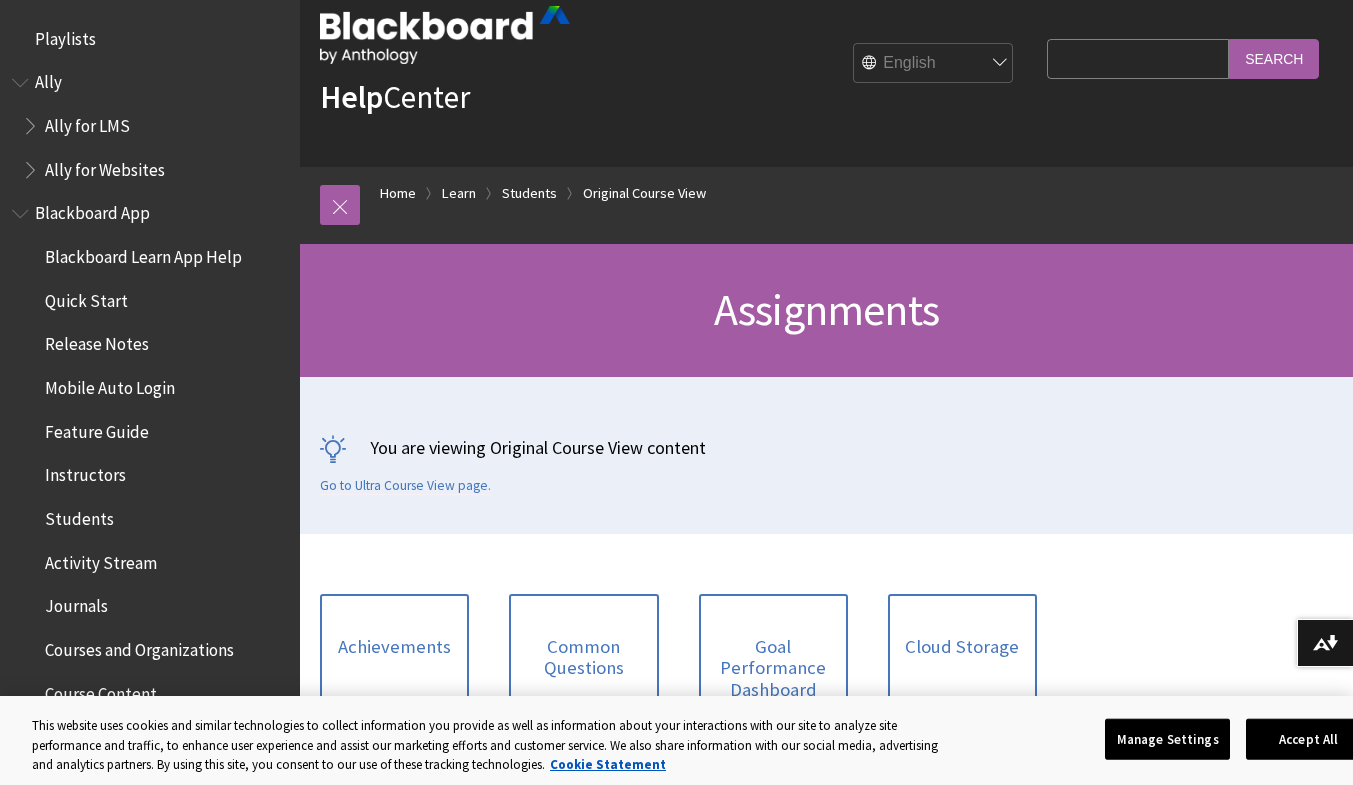 scroll, scrollTop: 60, scrollLeft: 0, axis: vertical 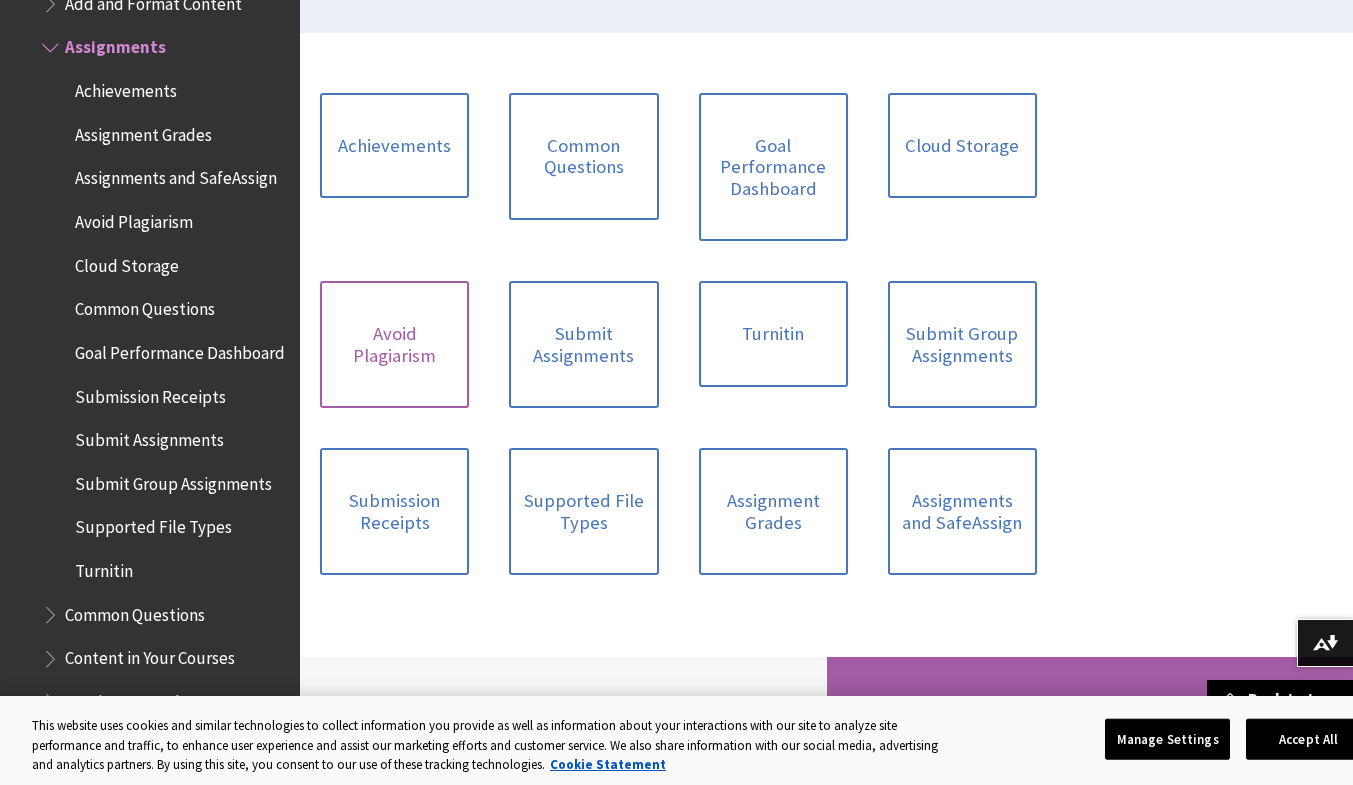 click on "Avoid Plagiarism" at bounding box center (394, 344) 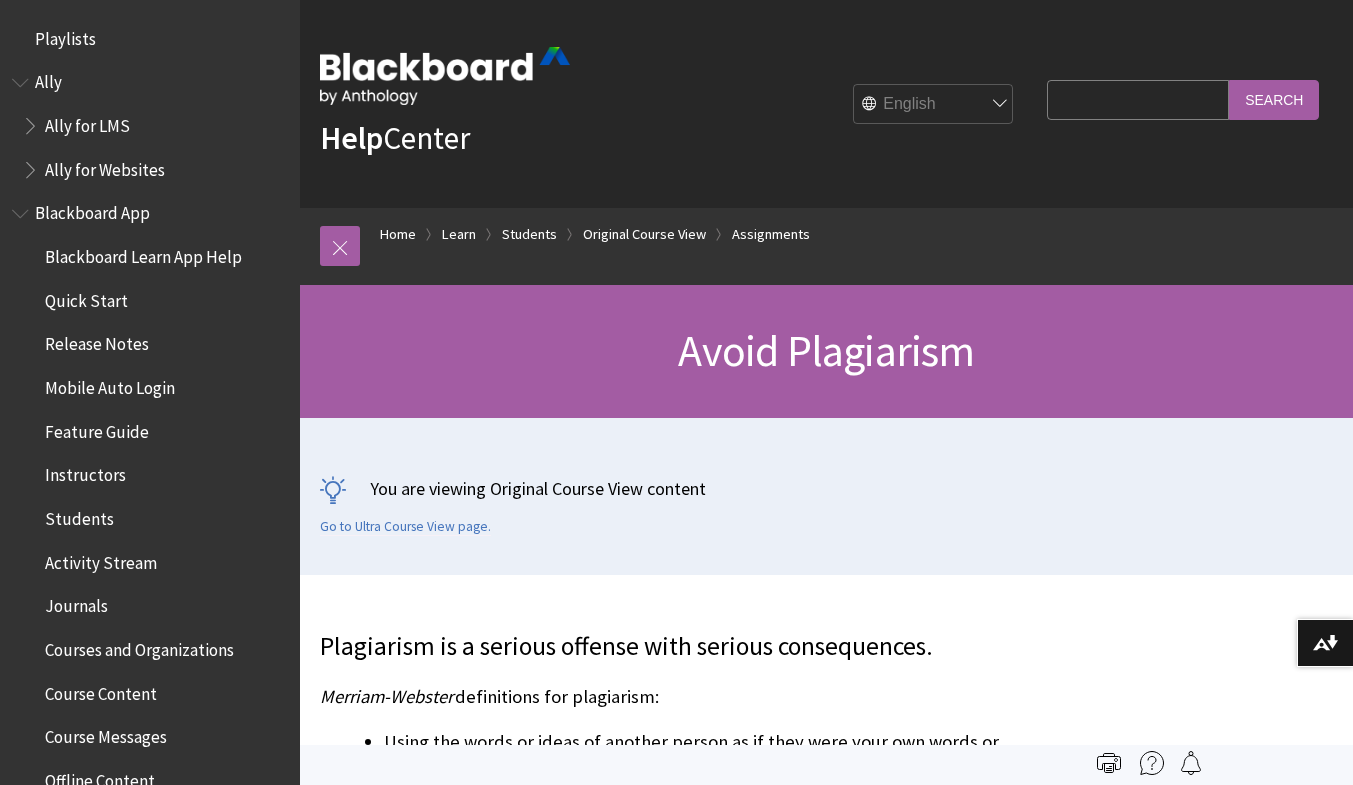 scroll, scrollTop: 0, scrollLeft: 0, axis: both 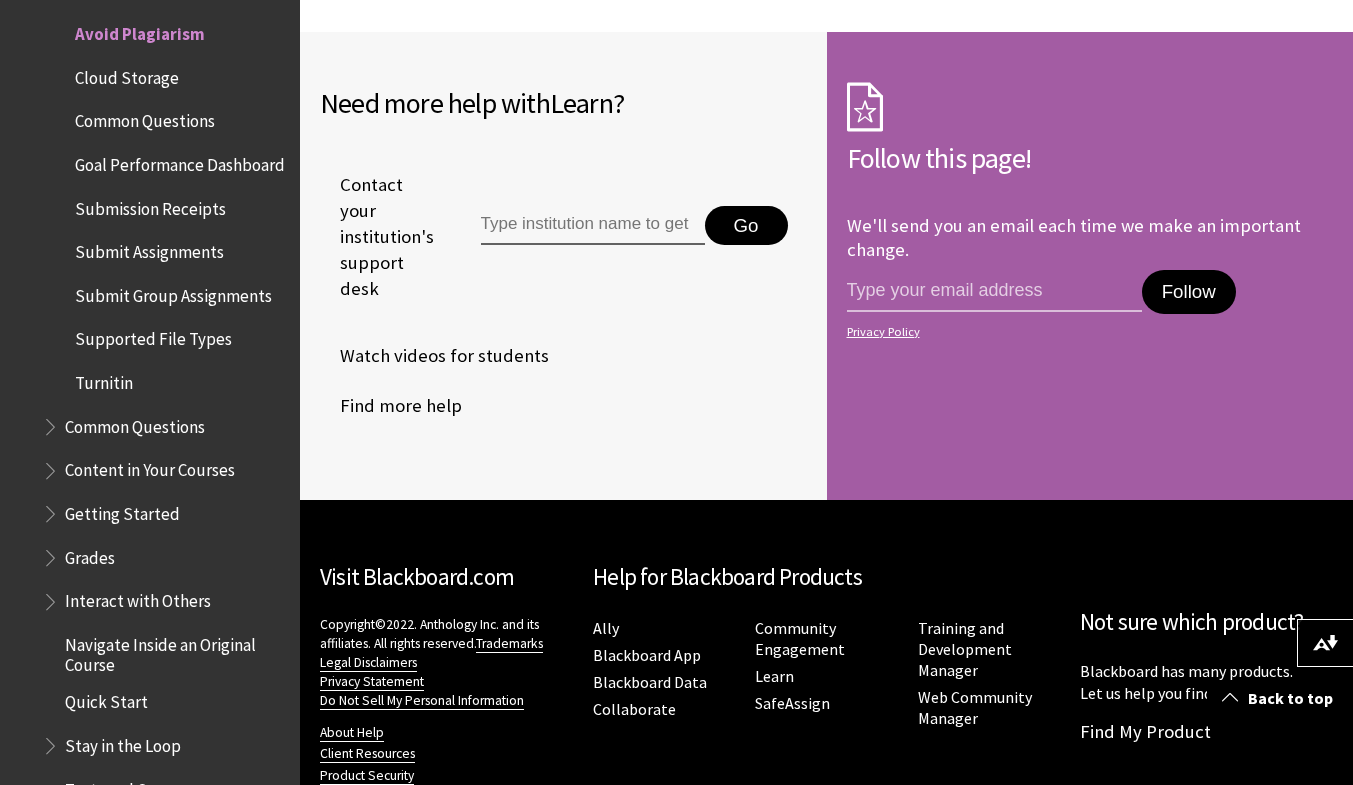 click on "Cloud Storage" at bounding box center (127, 74) 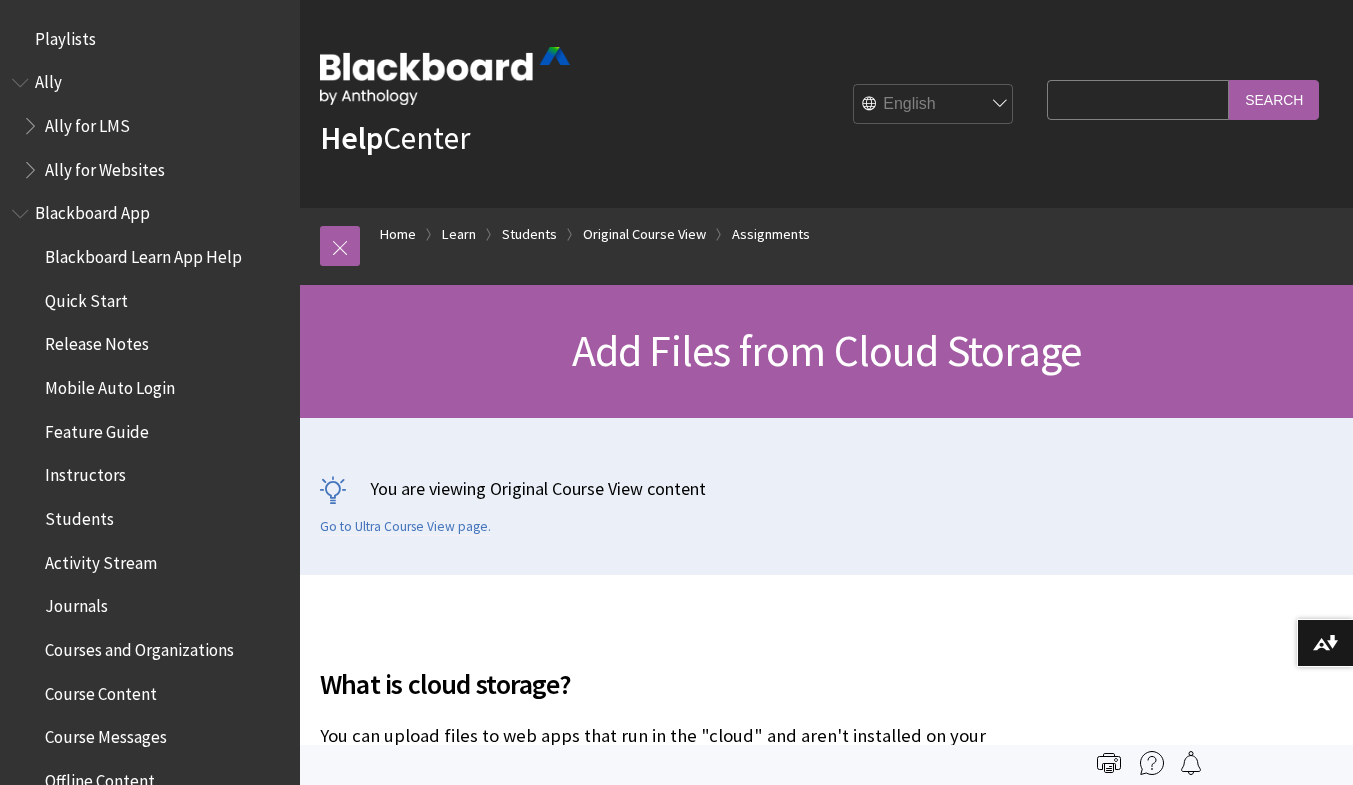 scroll, scrollTop: 0, scrollLeft: 0, axis: both 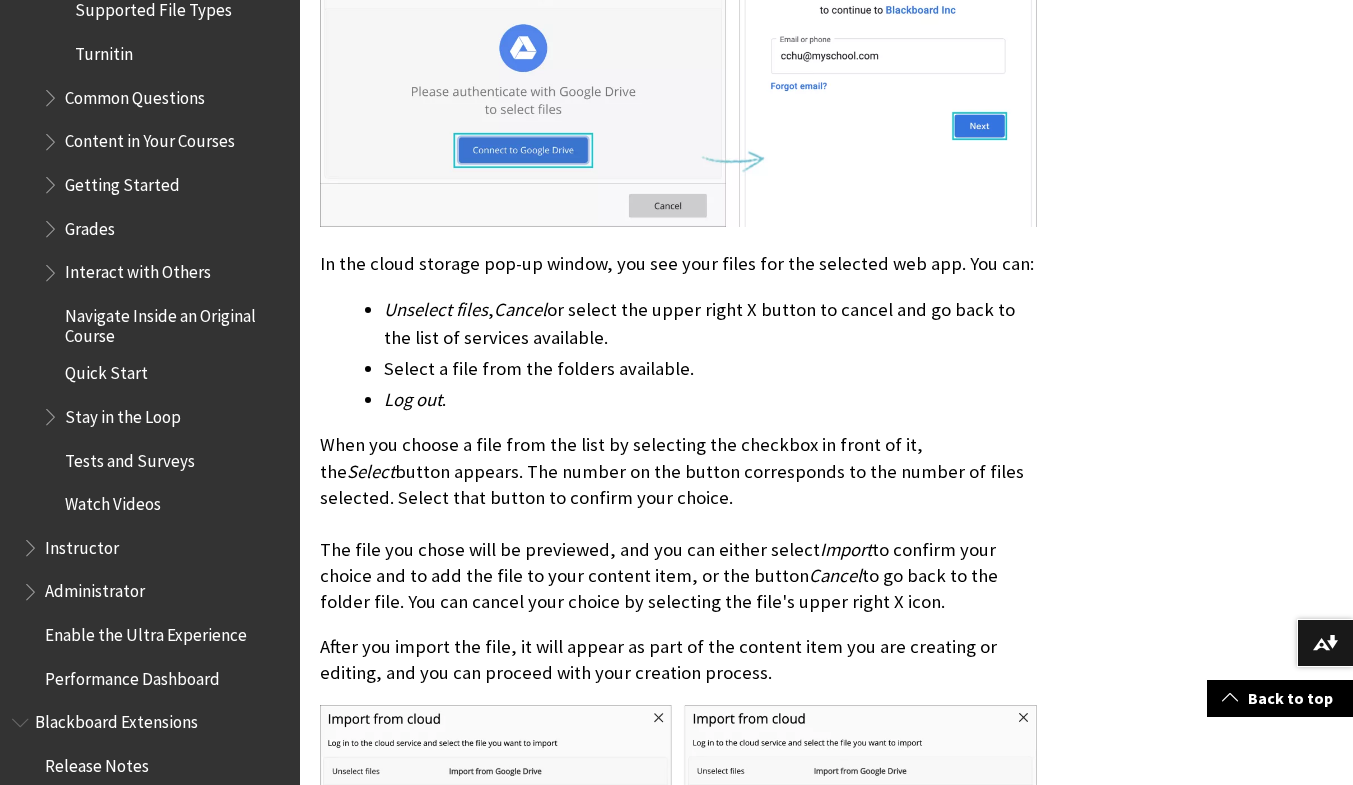 click on "What is cloud storage?
® ." at bounding box center [826, 520] 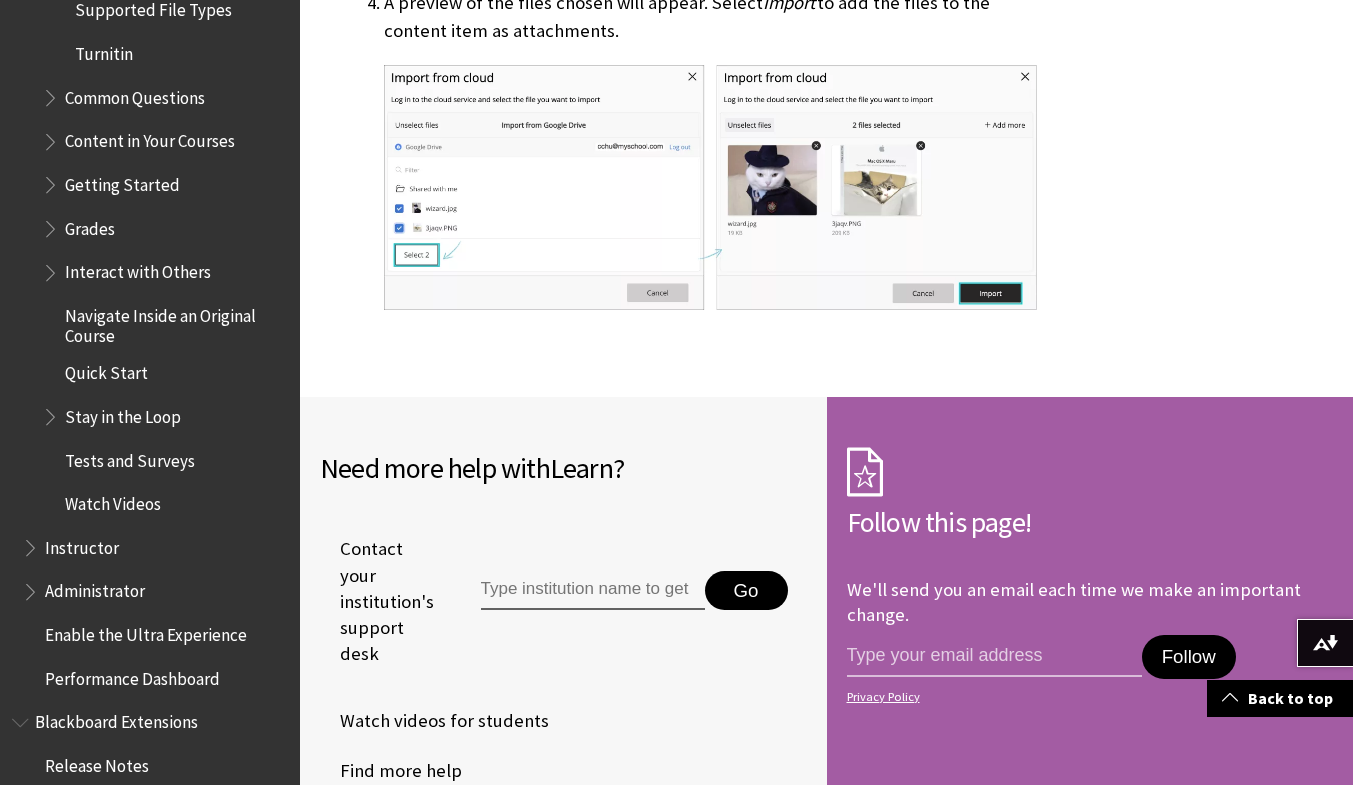 scroll, scrollTop: 4745, scrollLeft: 0, axis: vertical 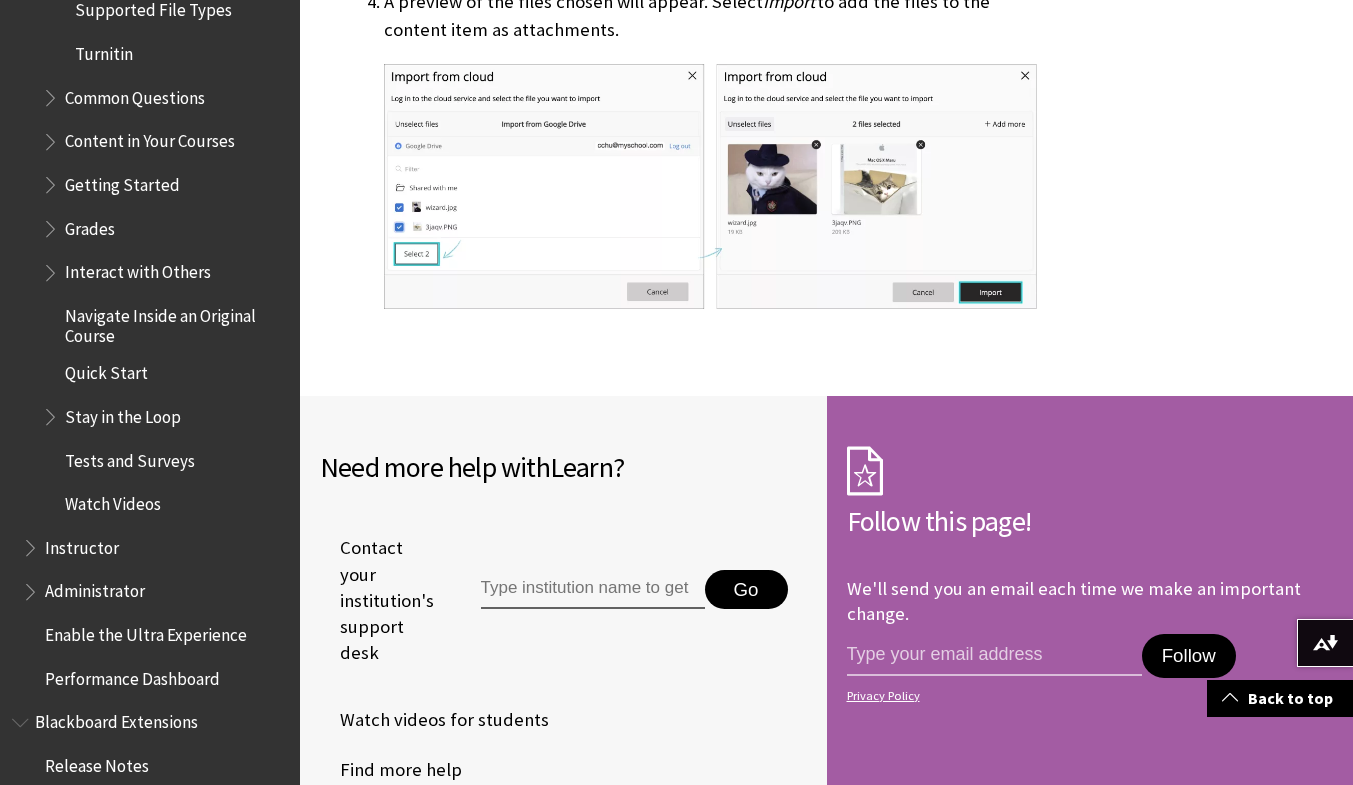 click on "Back to top" at bounding box center (1280, 698) 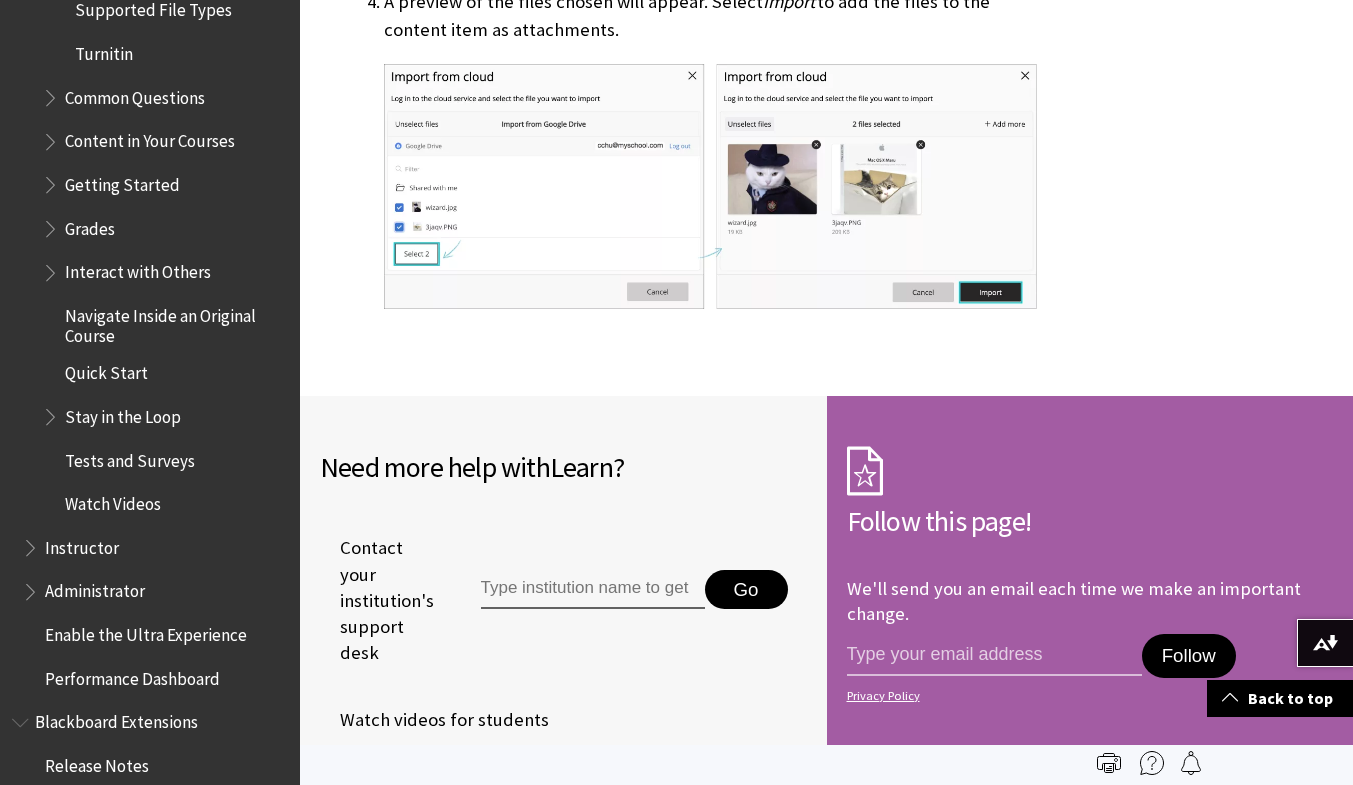 scroll, scrollTop: 0, scrollLeft: 0, axis: both 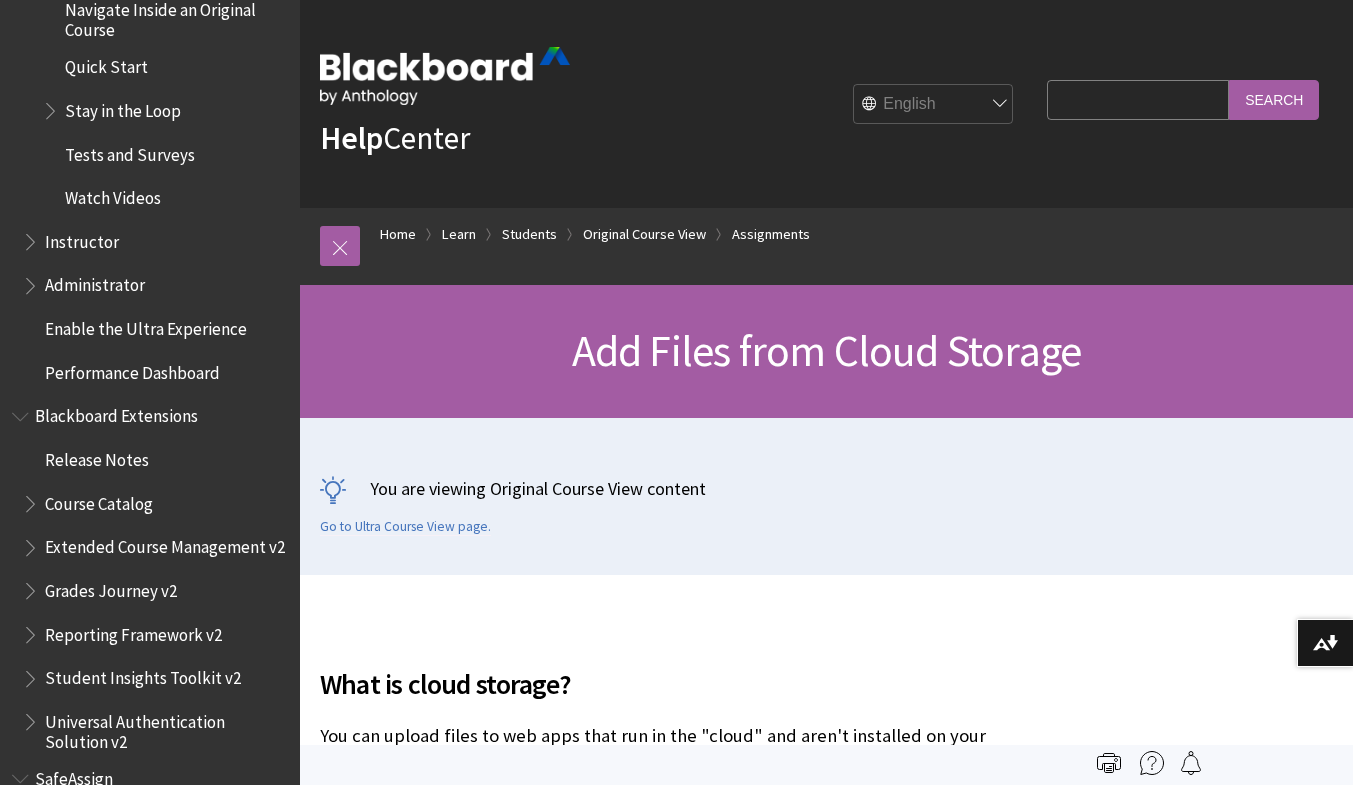 click on "Instructor" at bounding box center (82, 238) 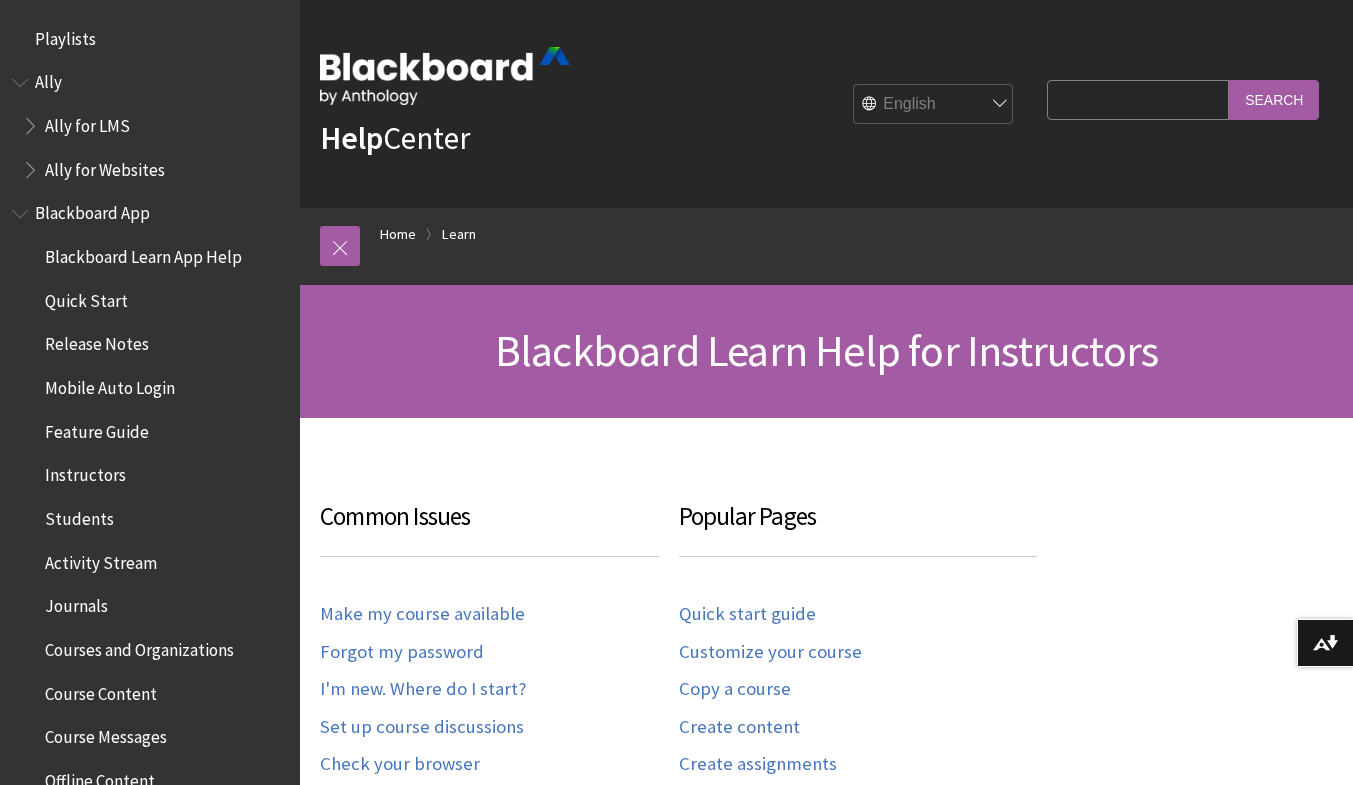 scroll, scrollTop: 0, scrollLeft: 0, axis: both 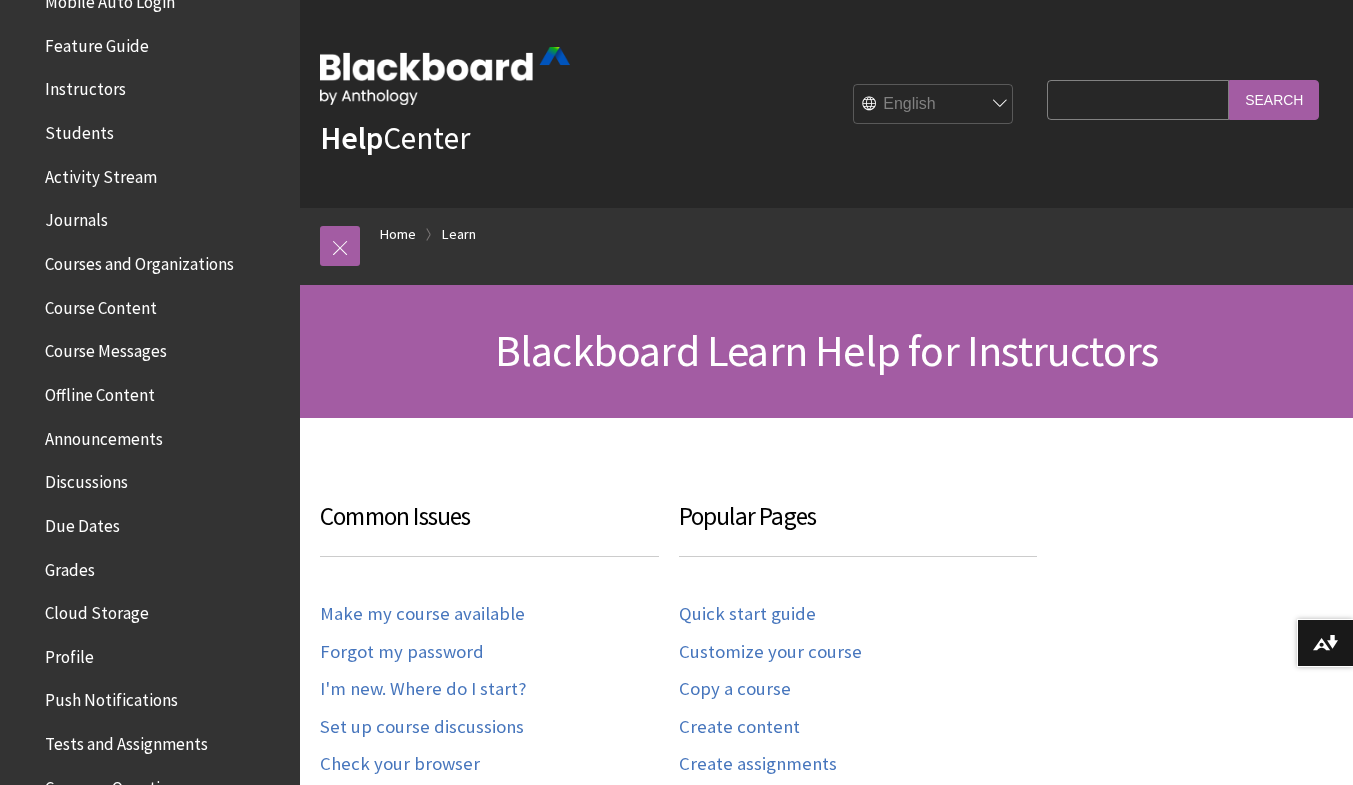 click on "Due Dates" at bounding box center [82, 522] 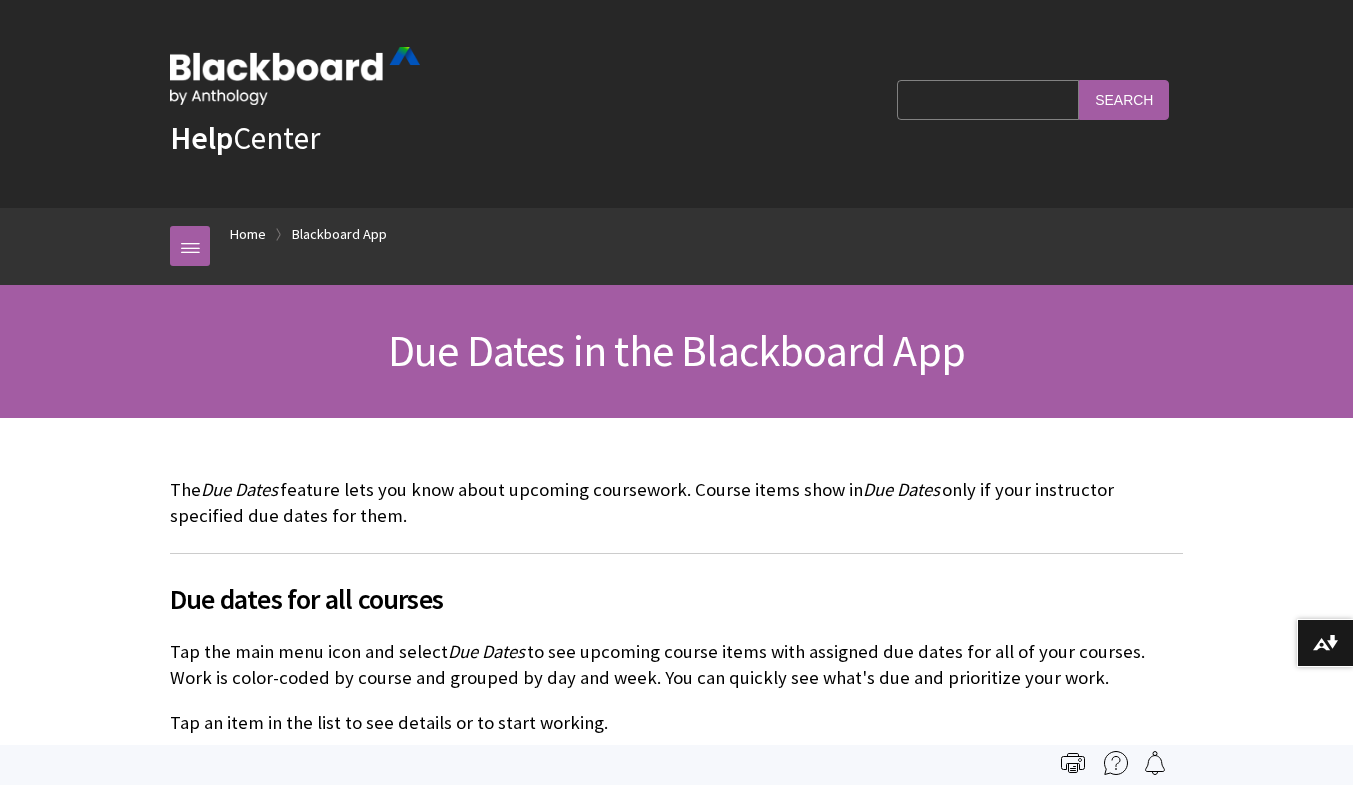scroll, scrollTop: 0, scrollLeft: 0, axis: both 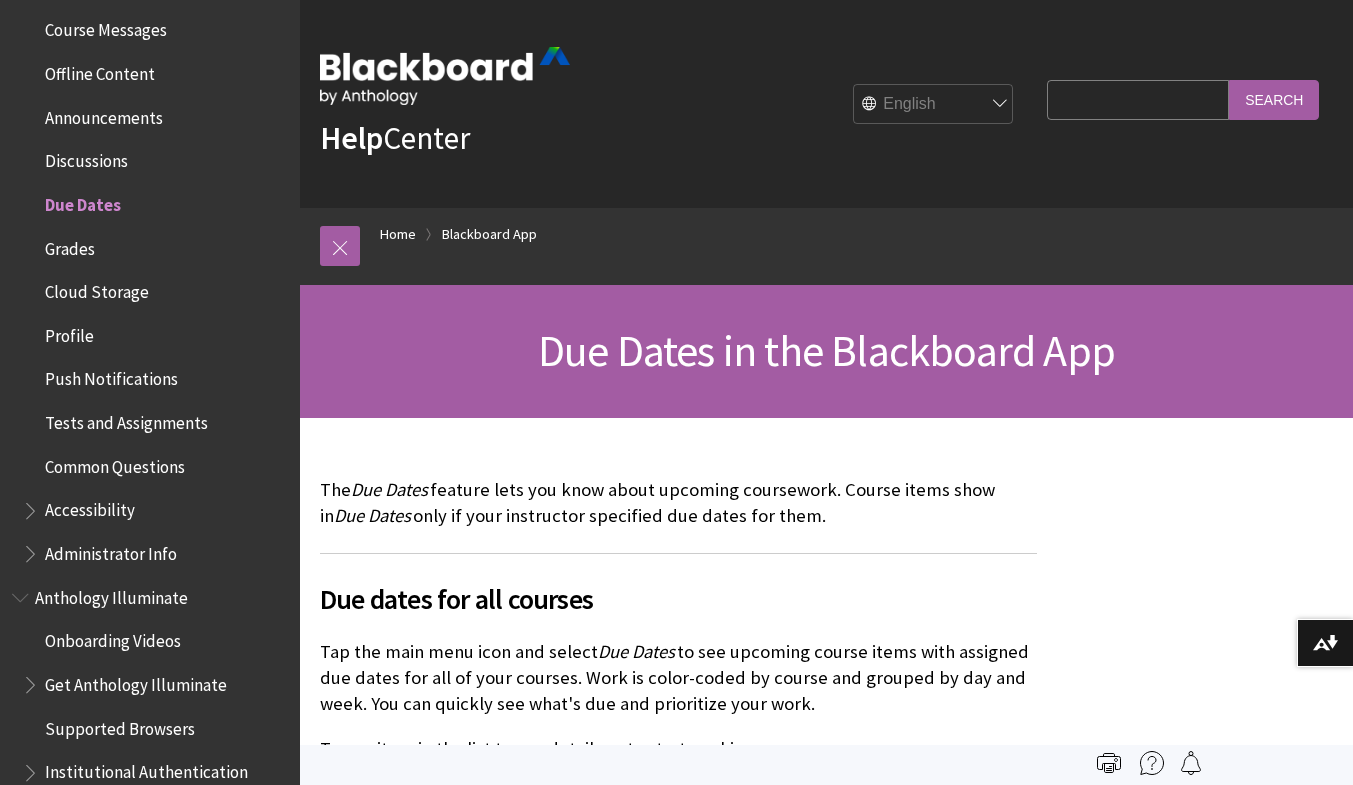 click on "Discussions" at bounding box center (86, 157) 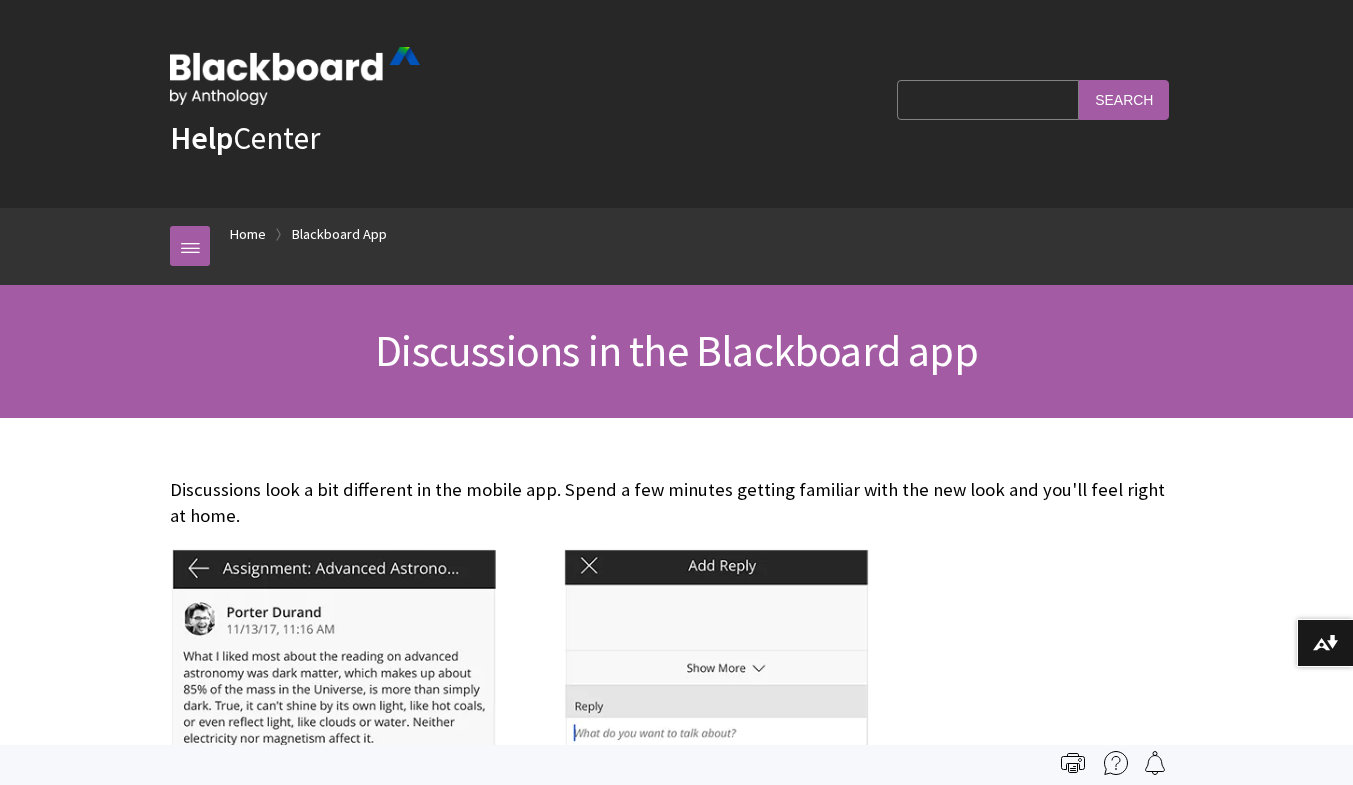 scroll, scrollTop: 0, scrollLeft: 0, axis: both 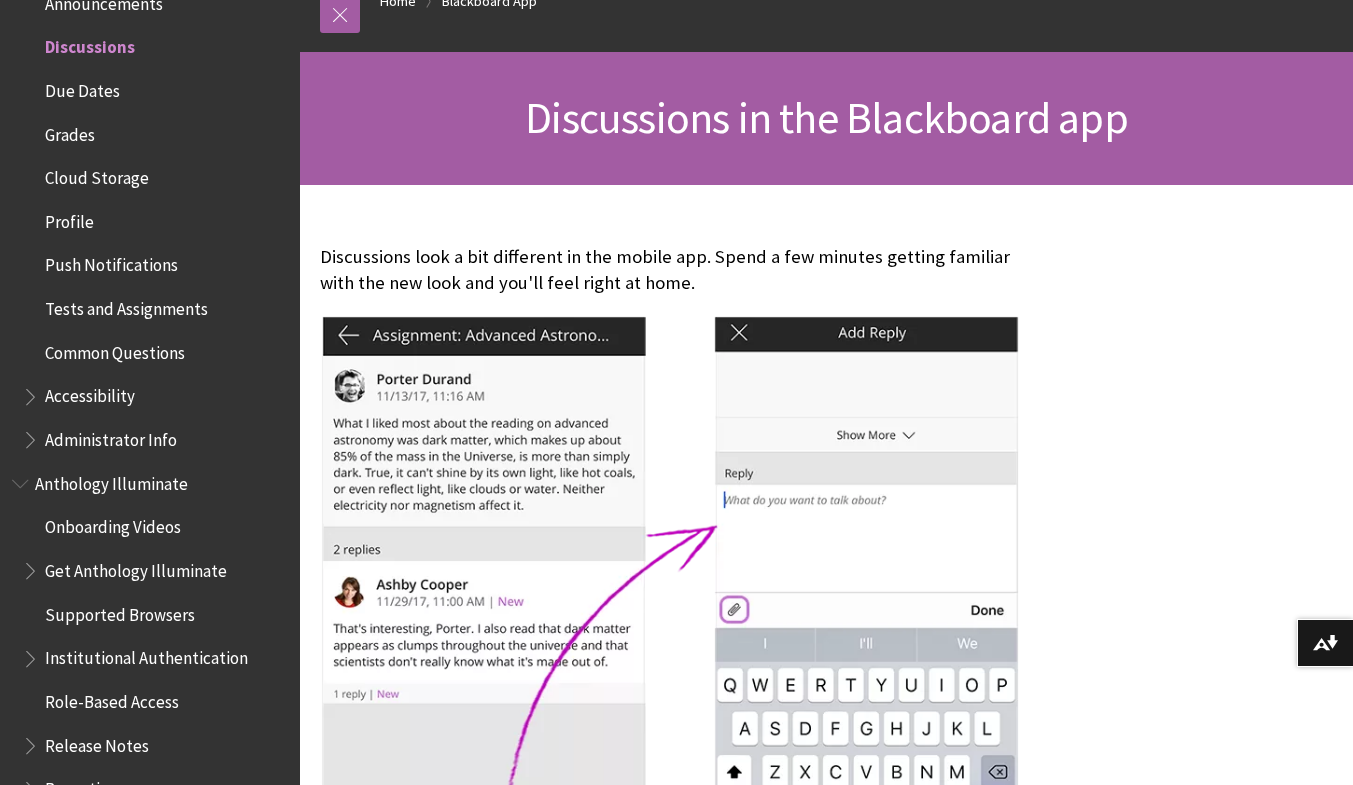 click on "Discussions in the Blackboard app" at bounding box center [826, 118] 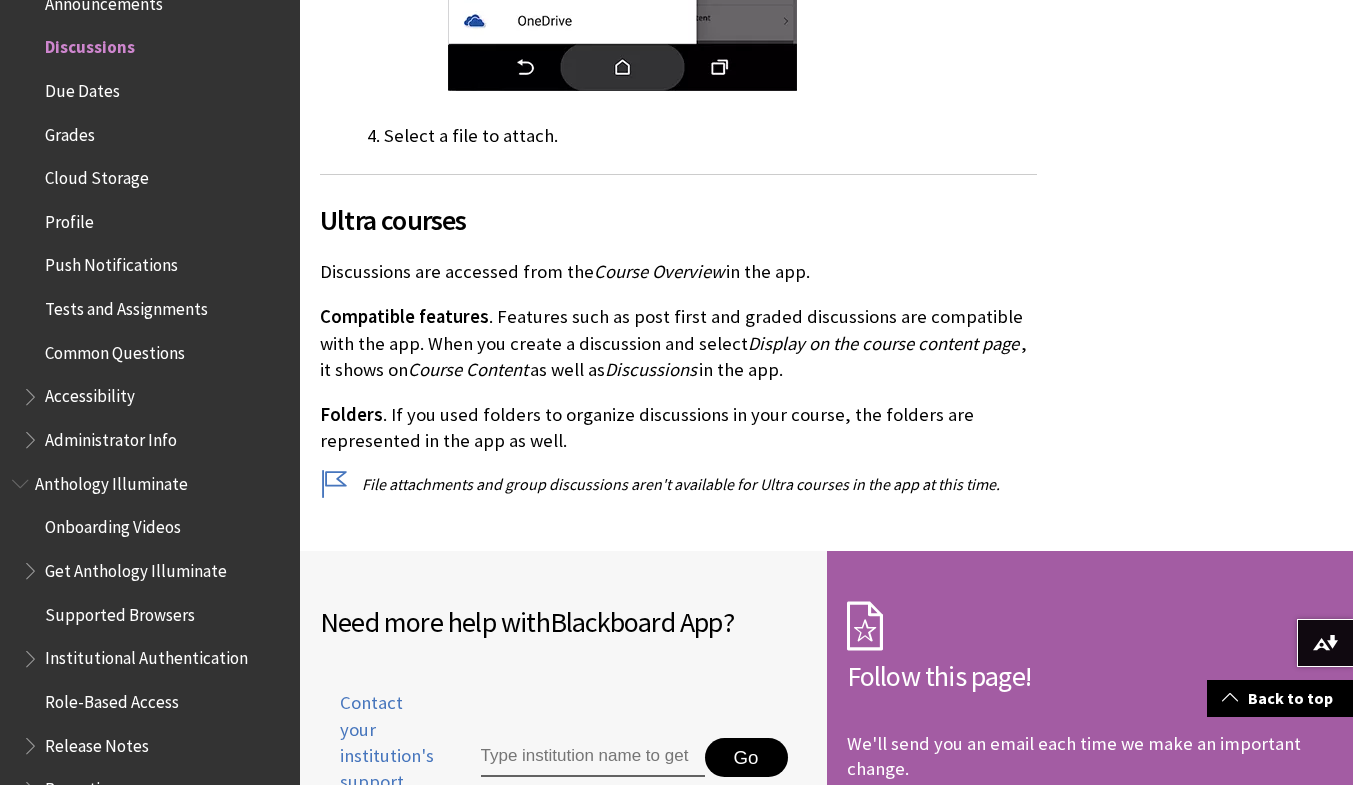 scroll, scrollTop: 3977, scrollLeft: 0, axis: vertical 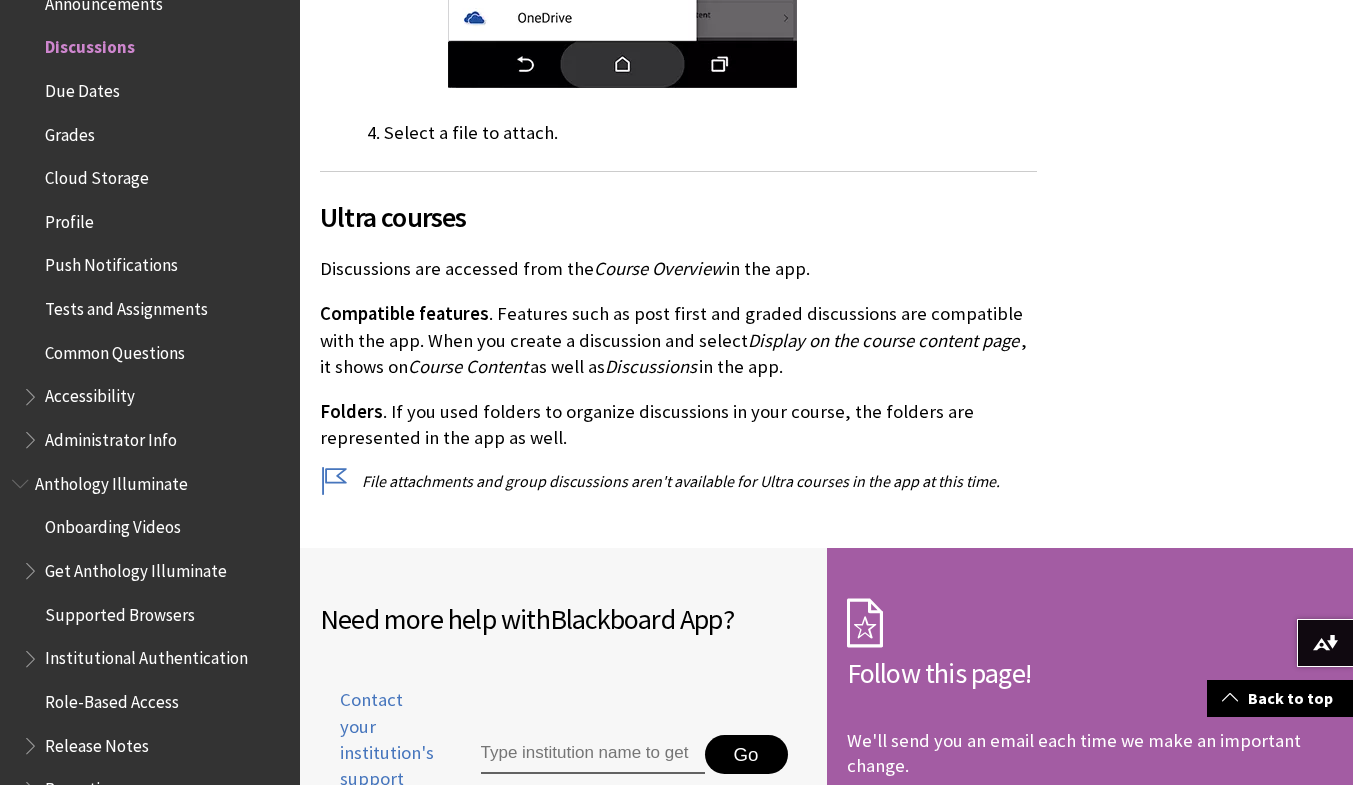 click on "Back to top" at bounding box center [1280, 698] 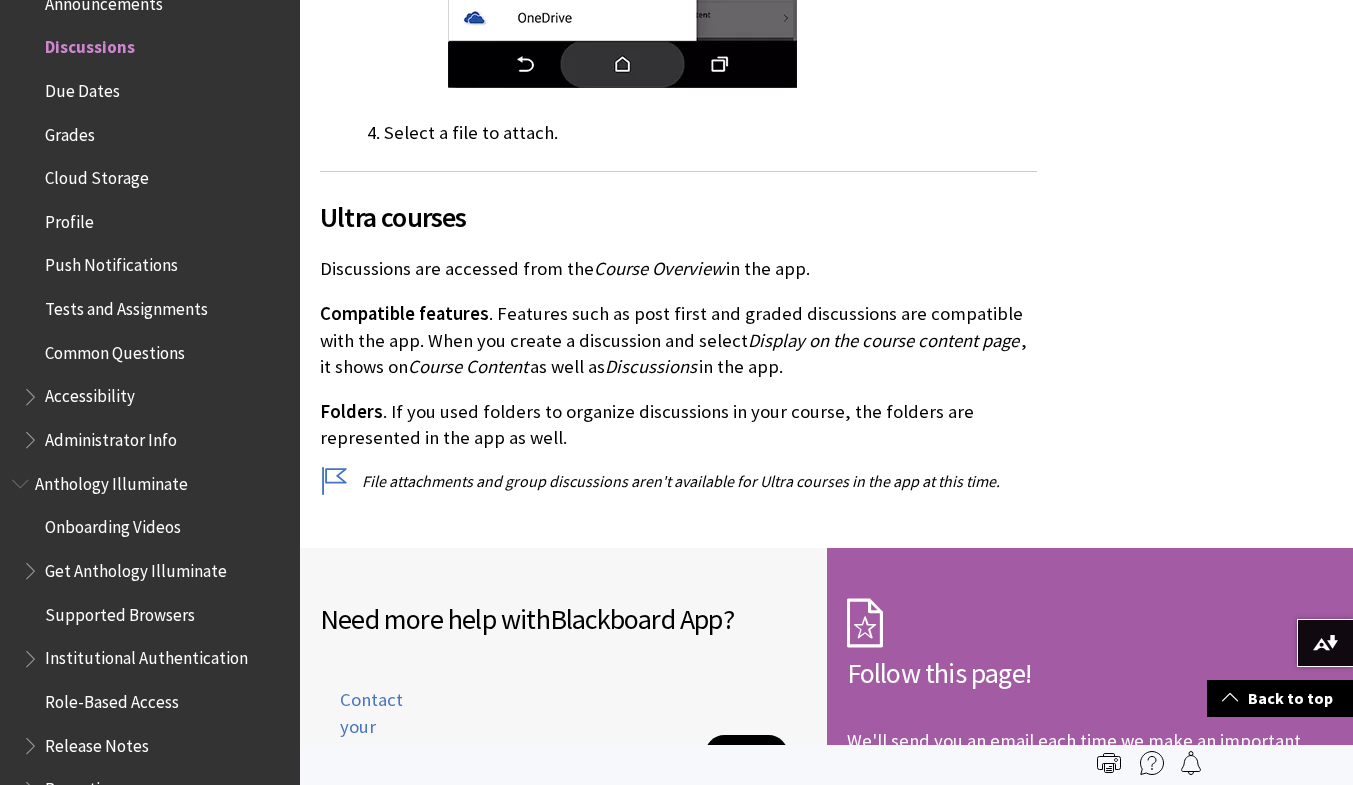 scroll, scrollTop: 0, scrollLeft: 0, axis: both 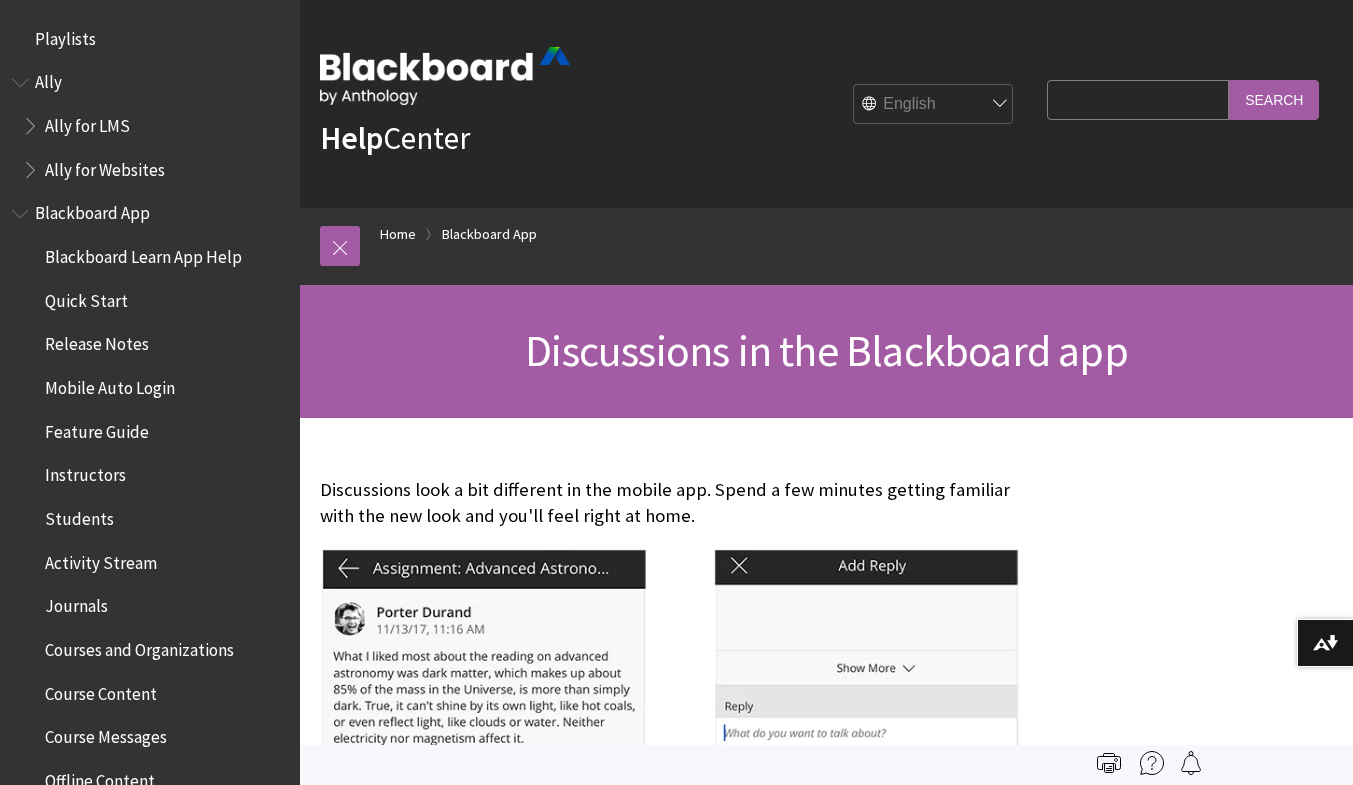 click on "Quick Start" at bounding box center [86, 297] 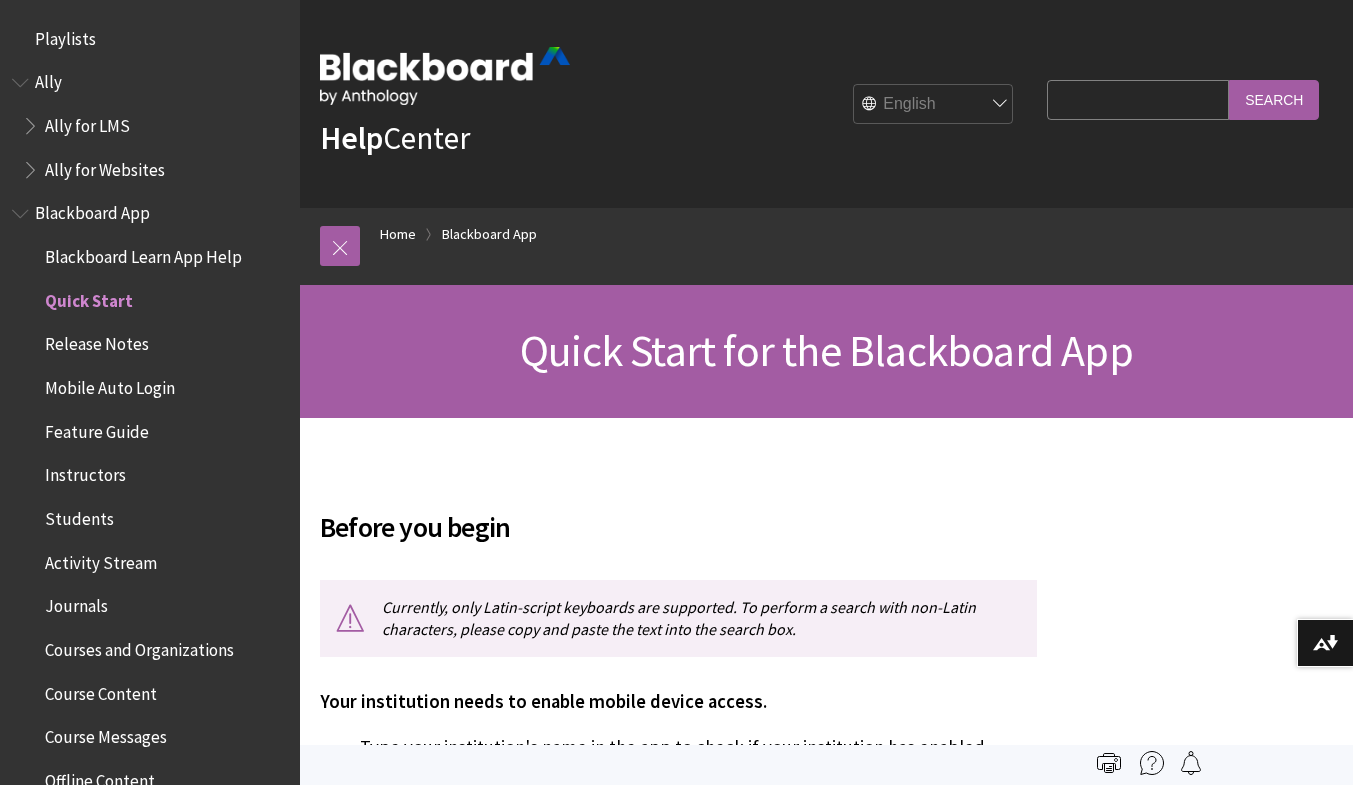 scroll, scrollTop: 0, scrollLeft: 0, axis: both 